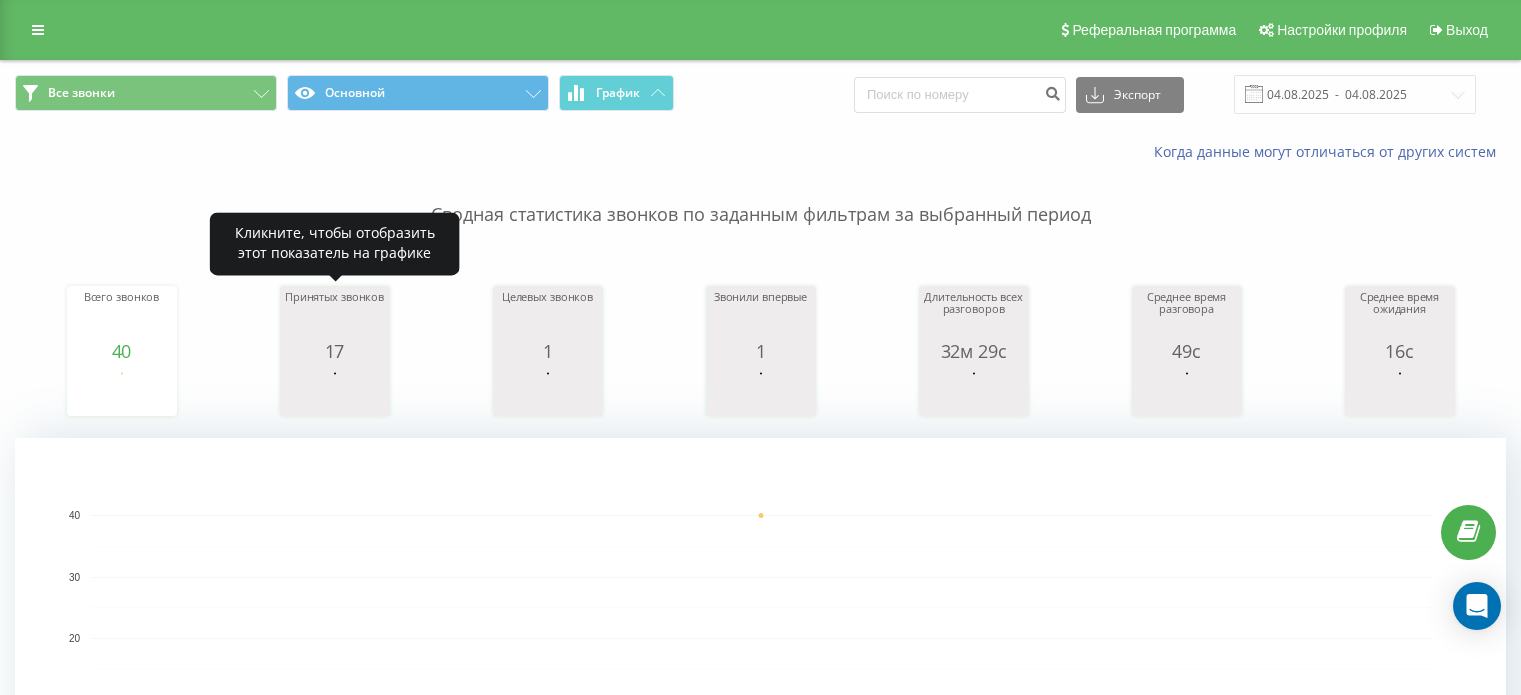 scroll, scrollTop: 0, scrollLeft: 0, axis: both 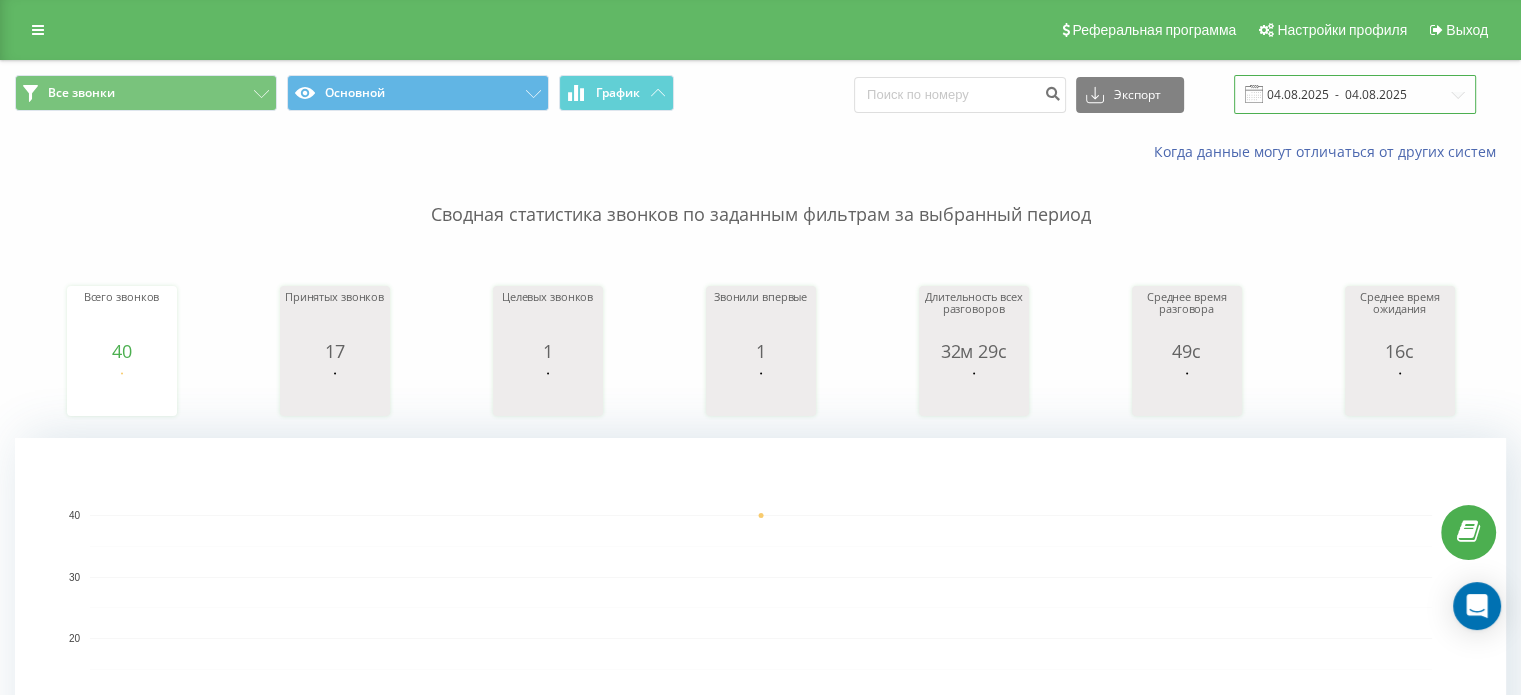 click on "04.08.2025  -  04.08.2025" at bounding box center [1355, 94] 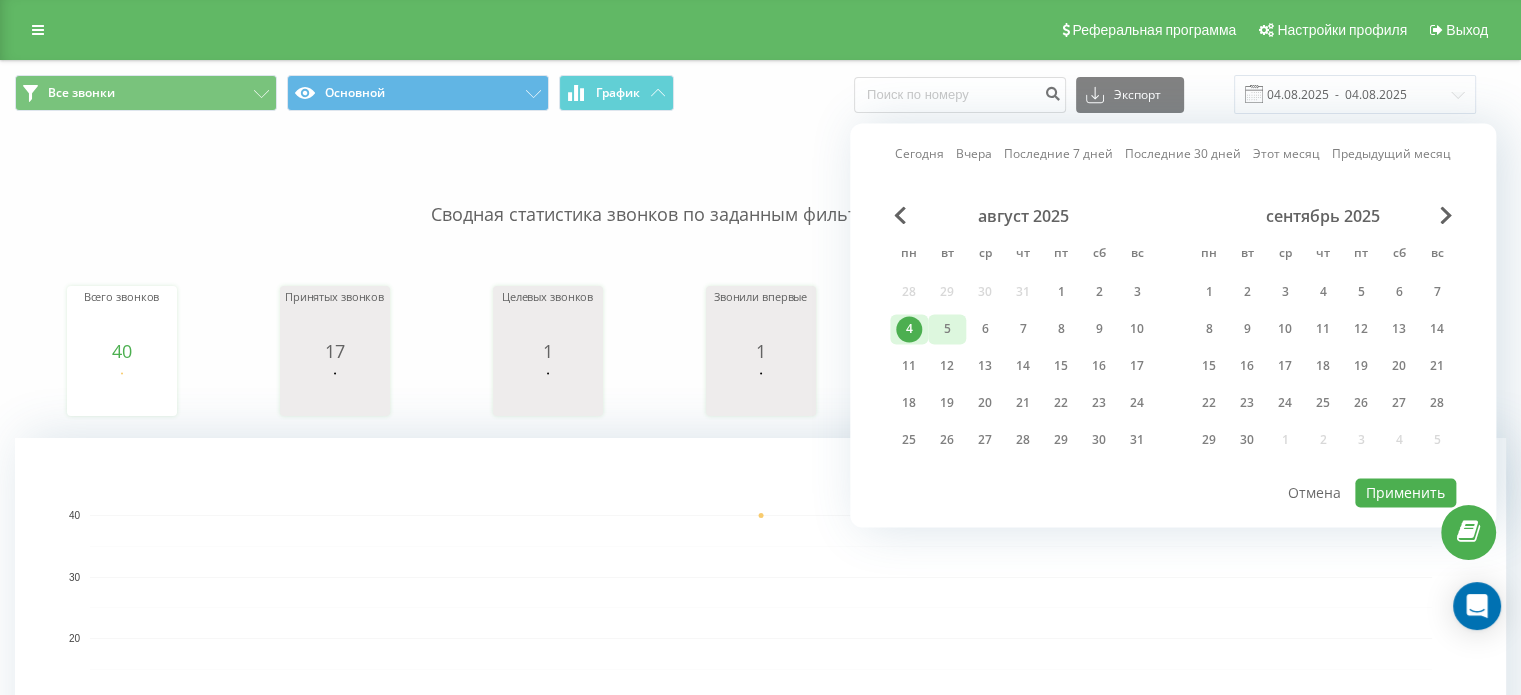 click on "5" at bounding box center (947, 329) 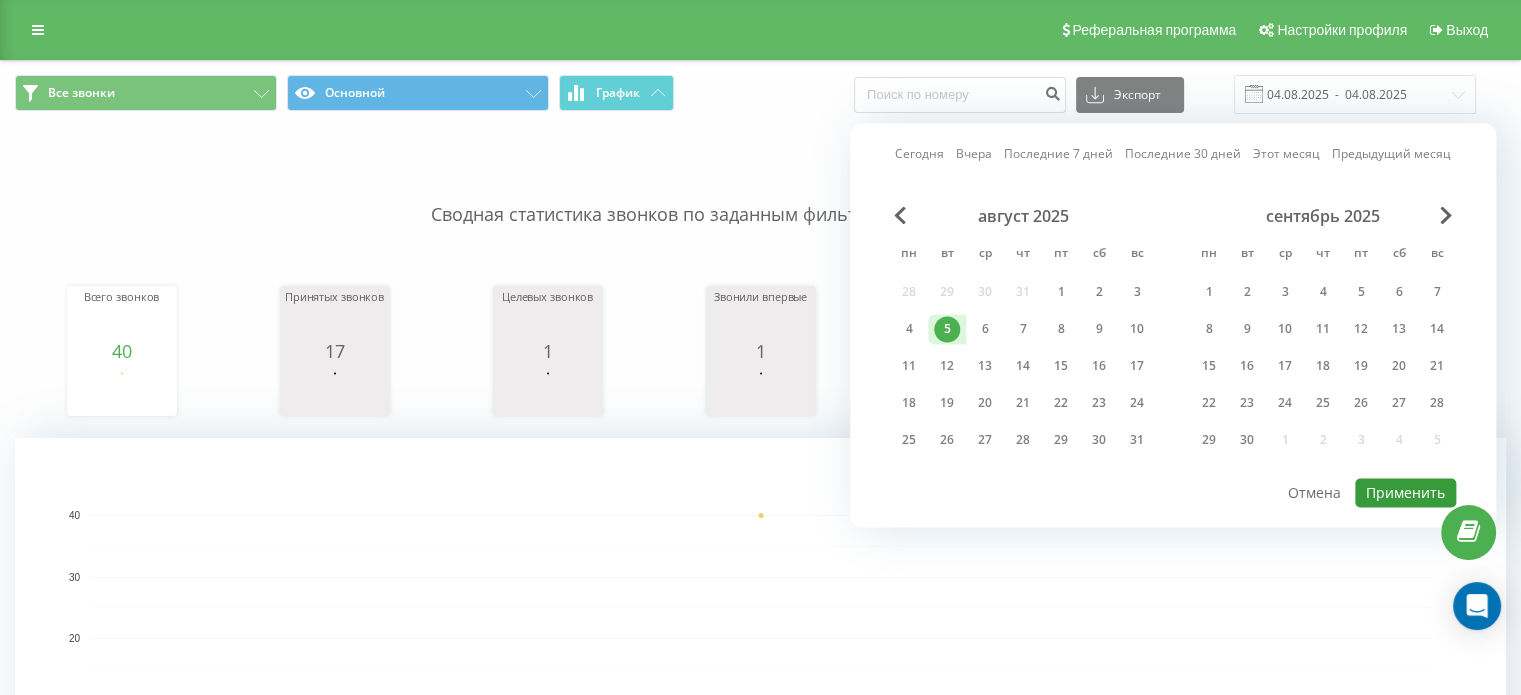 click on "Применить" at bounding box center (1405, 492) 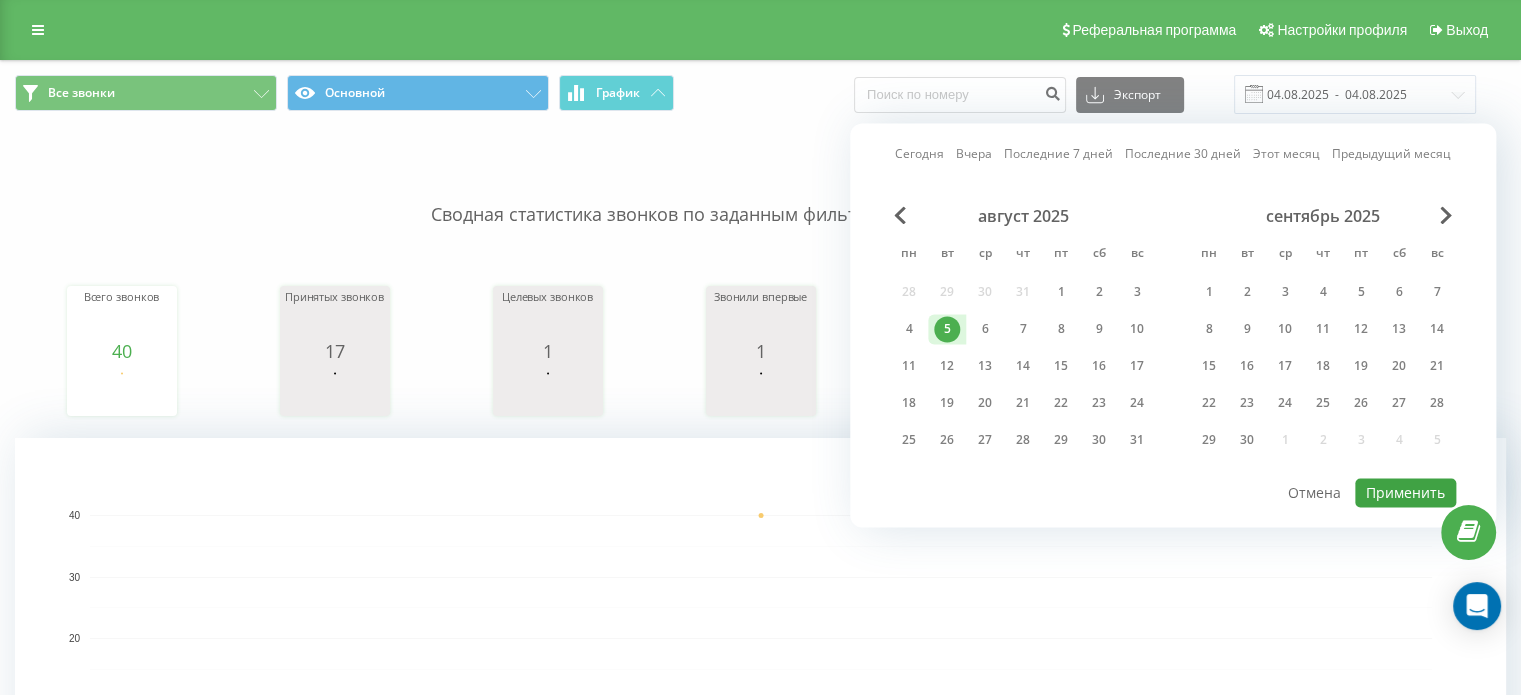 type on "05.08.2025  -  05.08.2025" 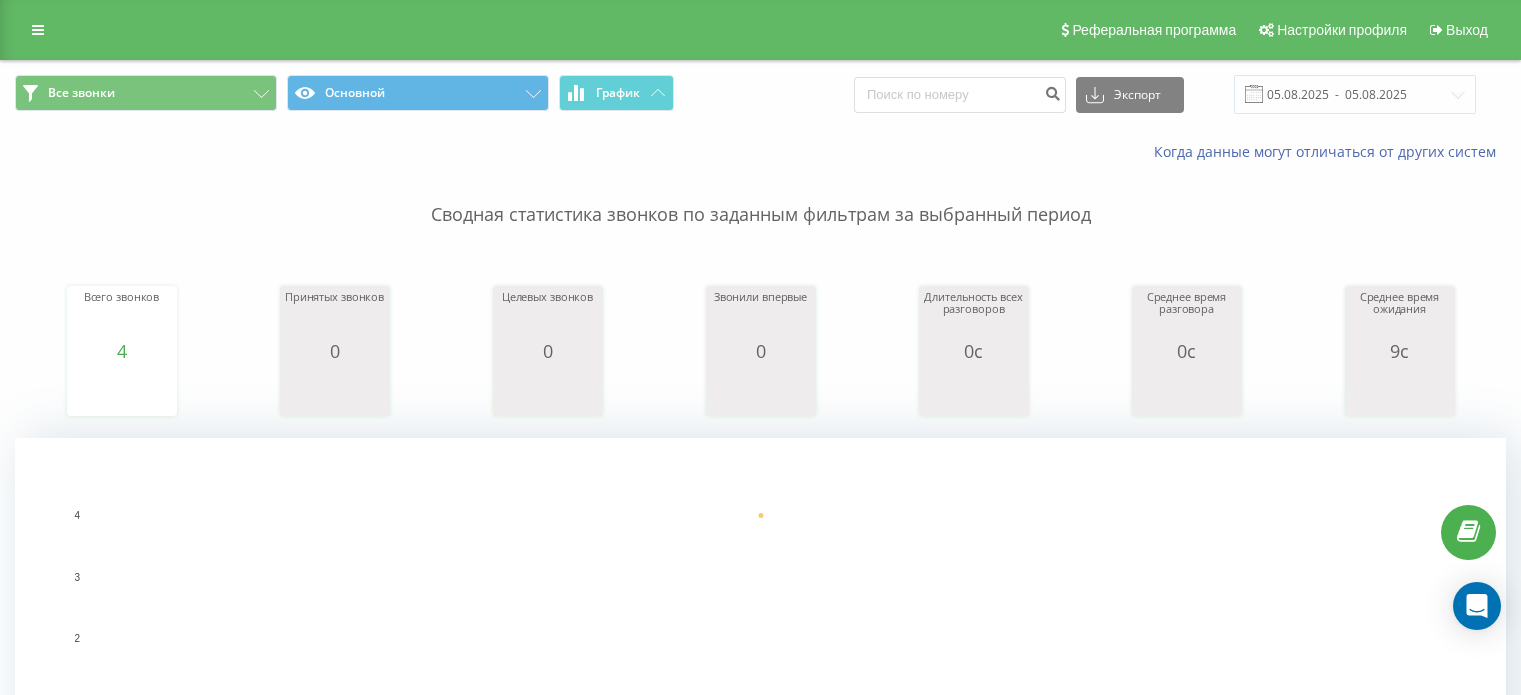 scroll, scrollTop: 0, scrollLeft: 0, axis: both 